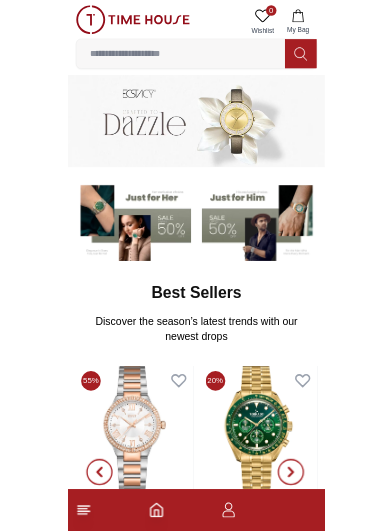 scroll, scrollTop: 0, scrollLeft: 0, axis: both 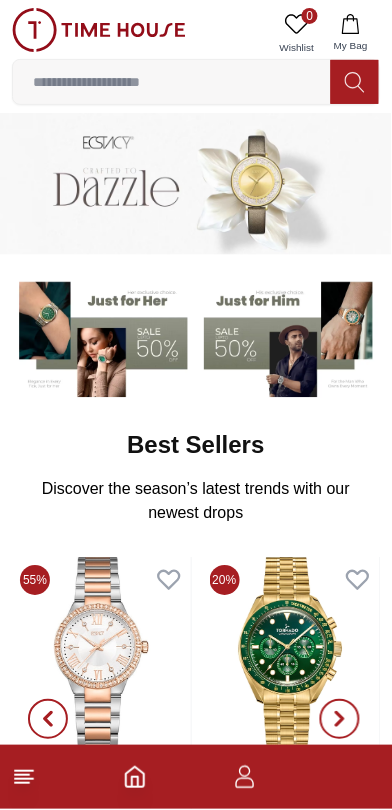 click at bounding box center [172, 82] 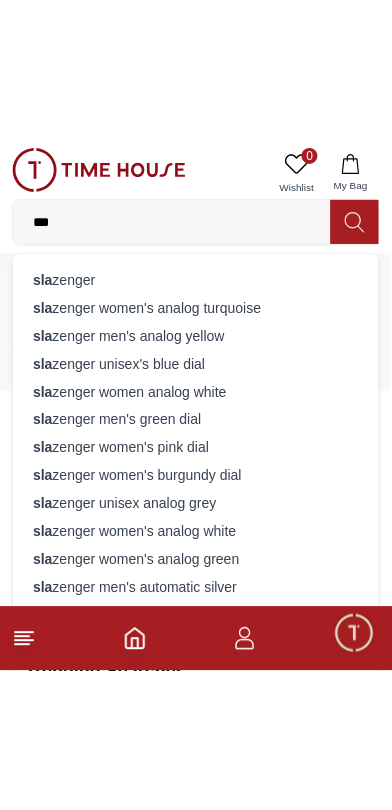 scroll, scrollTop: 0, scrollLeft: 0, axis: both 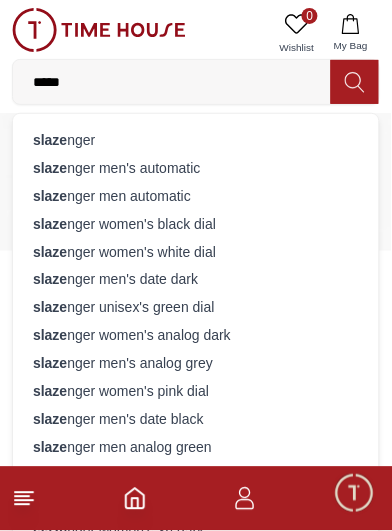 type on "*****" 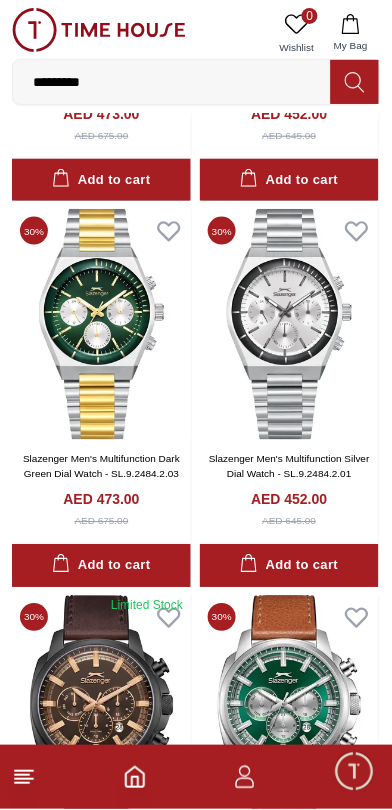 scroll, scrollTop: 2701, scrollLeft: 0, axis: vertical 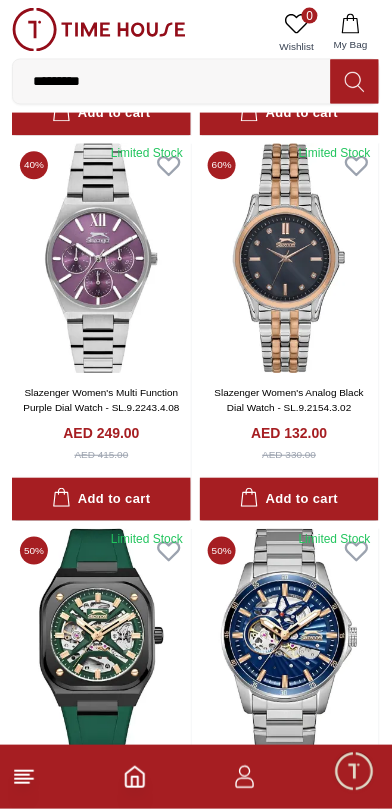 click at bounding box center [289, 259] 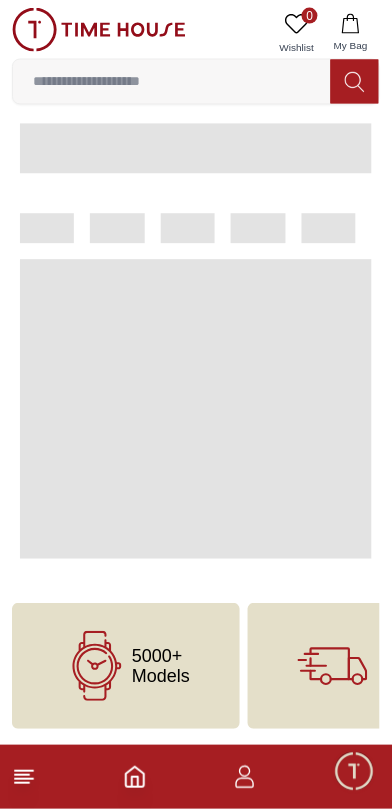 scroll, scrollTop: 0, scrollLeft: 0, axis: both 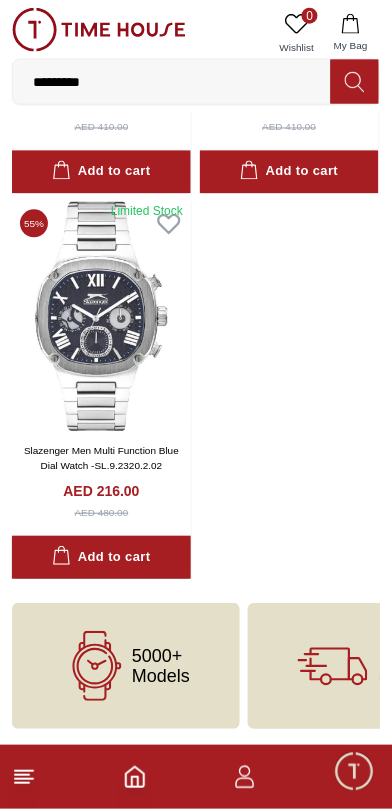 click on "*********" at bounding box center [172, 82] 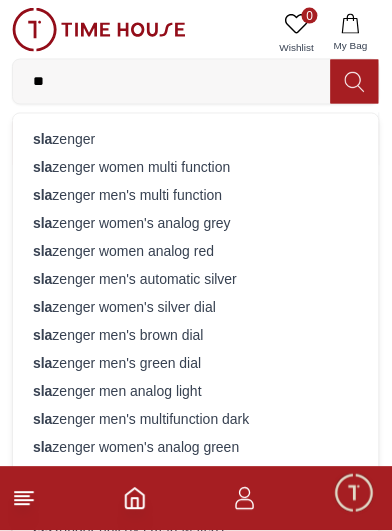 type on "*" 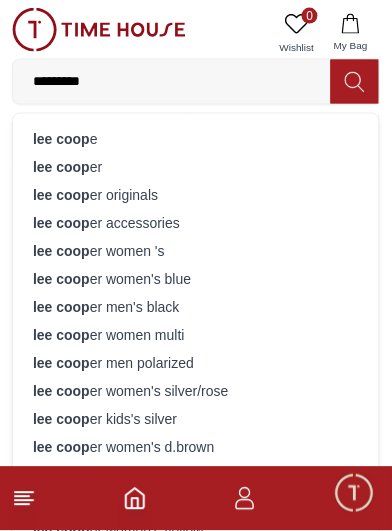 type on "**********" 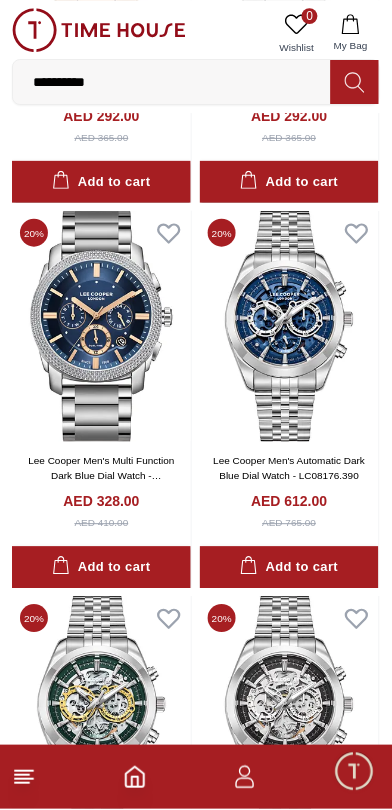 scroll, scrollTop: 1539, scrollLeft: 0, axis: vertical 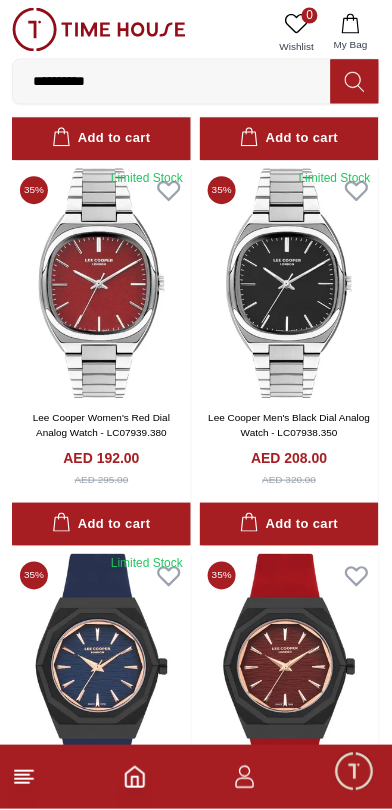 click at bounding box center (101, 284) 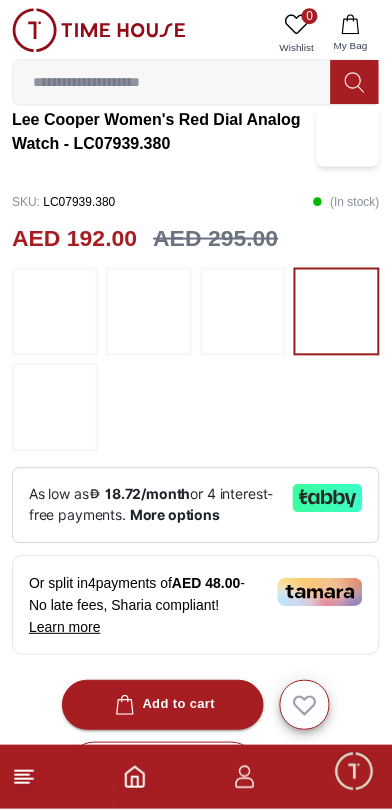 scroll, scrollTop: 429, scrollLeft: 0, axis: vertical 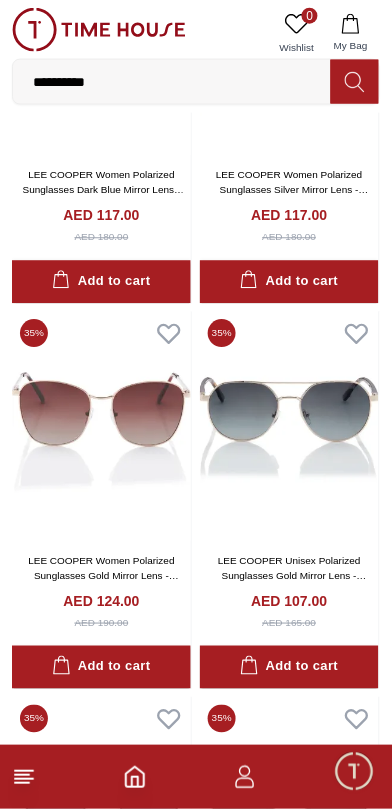 click on "AED 107.00 AED 165.00" at bounding box center [289, 611] 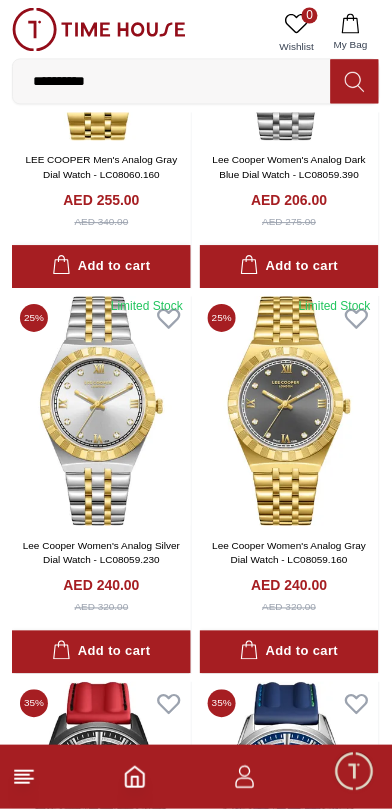 scroll, scrollTop: 22946, scrollLeft: 0, axis: vertical 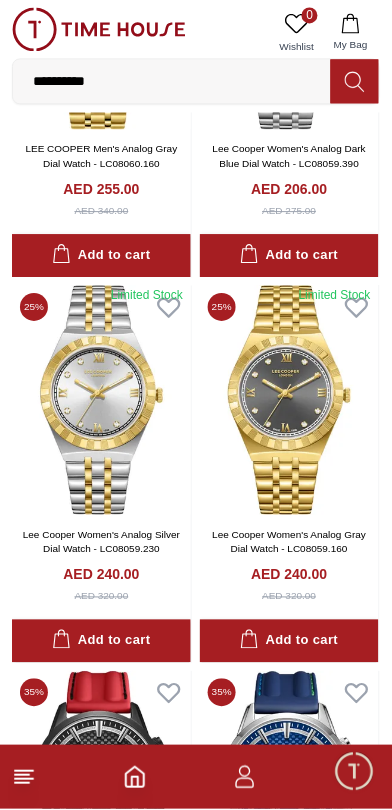 click on "**********" at bounding box center (172, 82) 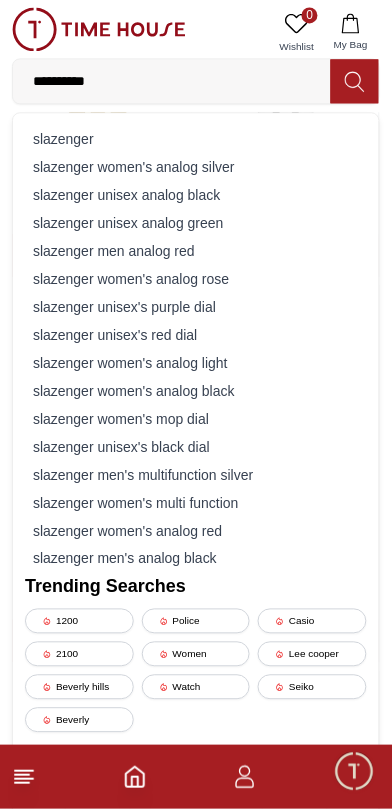 scroll, scrollTop: 57591, scrollLeft: 0, axis: vertical 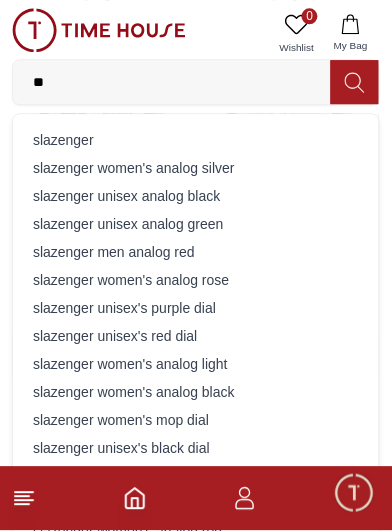 type on "*" 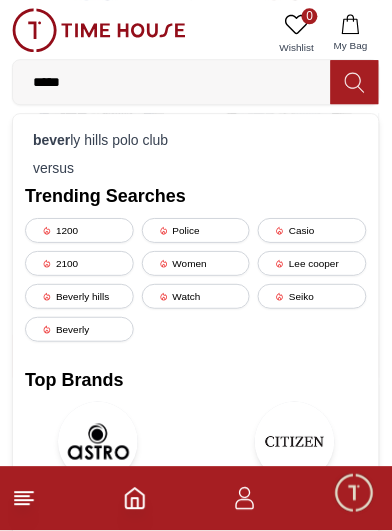 type on "*****" 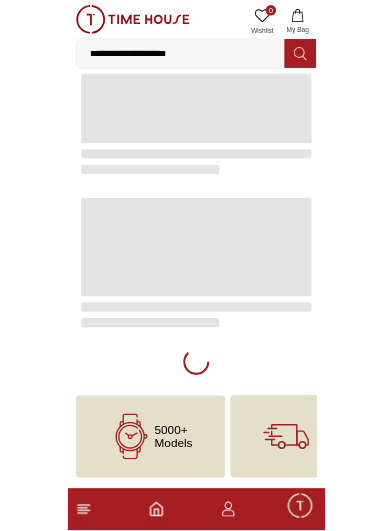 scroll, scrollTop: 0, scrollLeft: 0, axis: both 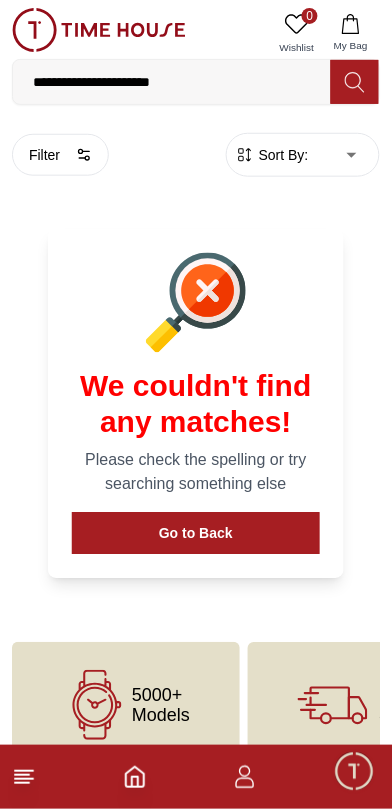 click on "**********" at bounding box center (172, 82) 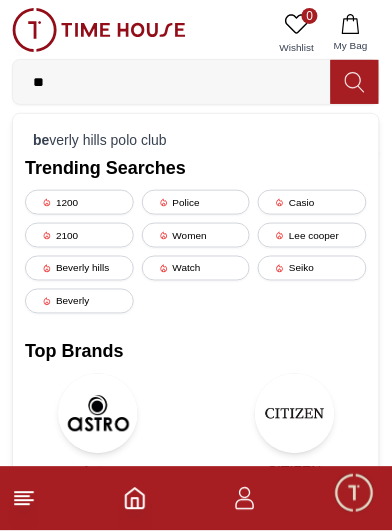 type on "*" 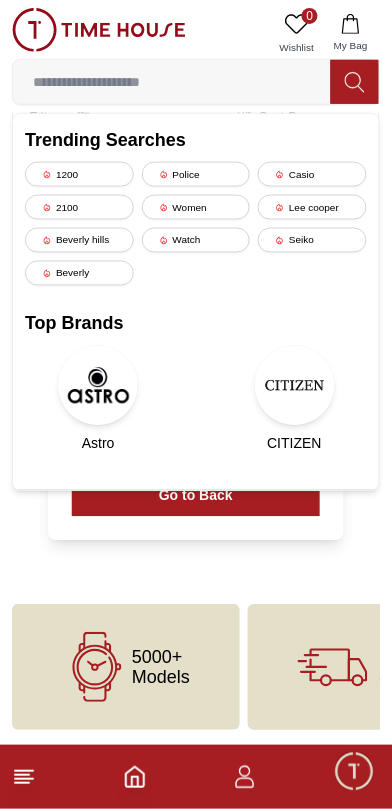 scroll, scrollTop: 0, scrollLeft: 0, axis: both 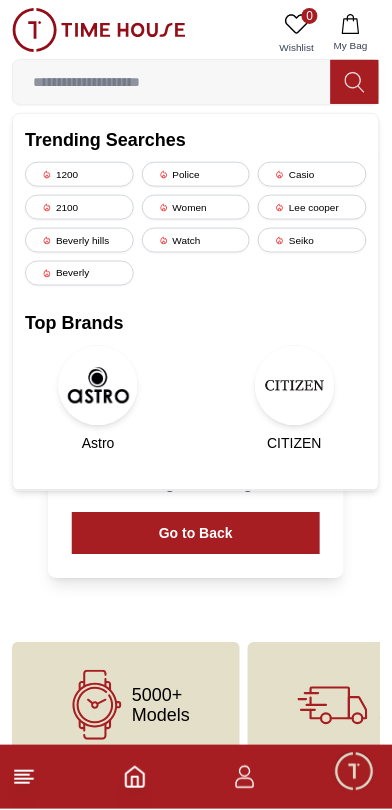 click at bounding box center [172, 82] 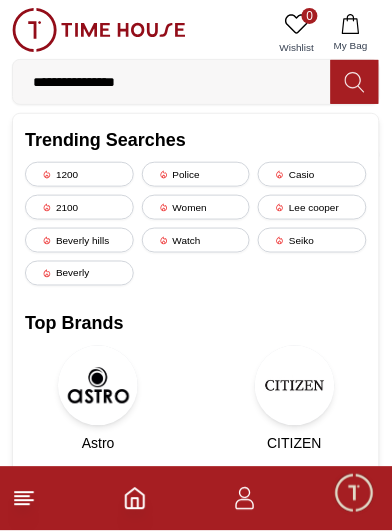 type on "**********" 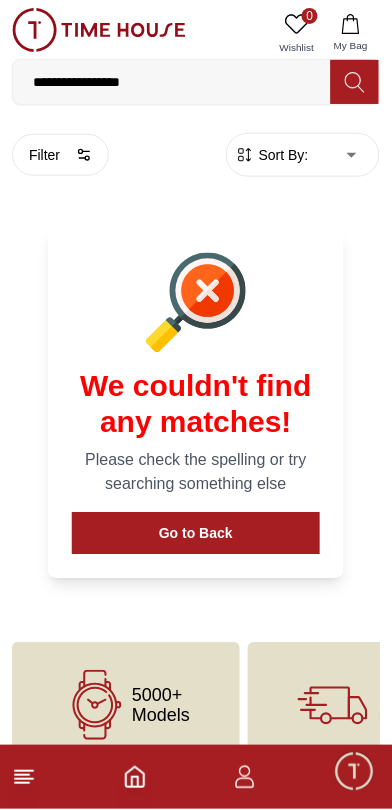 click on "**********" at bounding box center [172, 82] 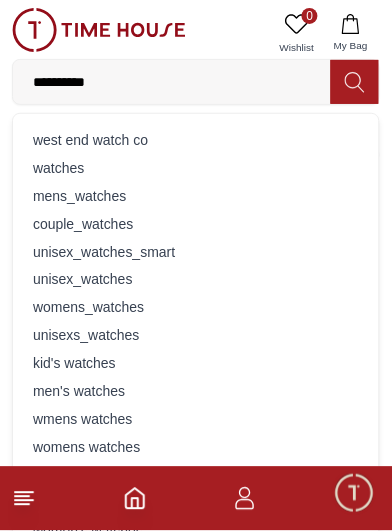 type on "**********" 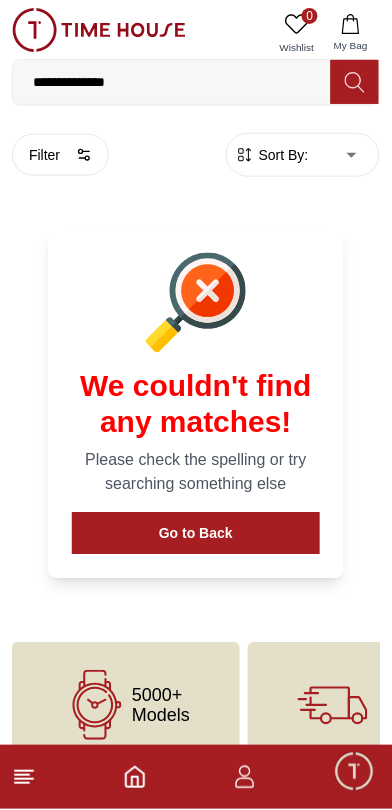 click on "**********" at bounding box center [172, 82] 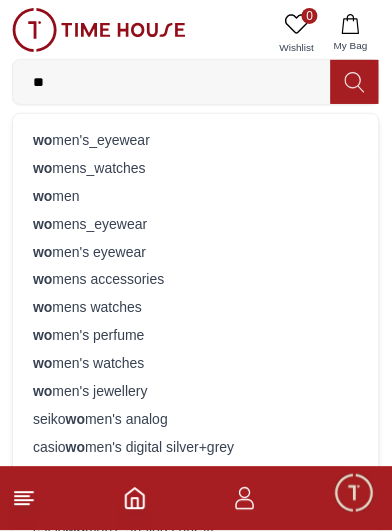 type on "*" 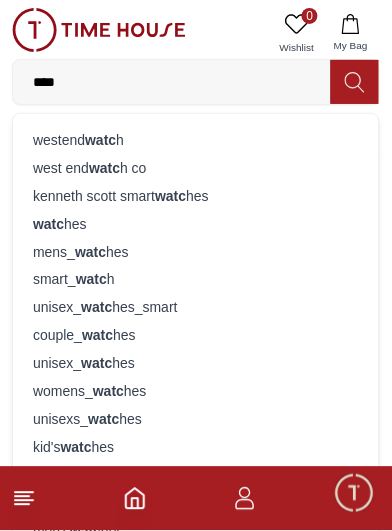 type on "****" 